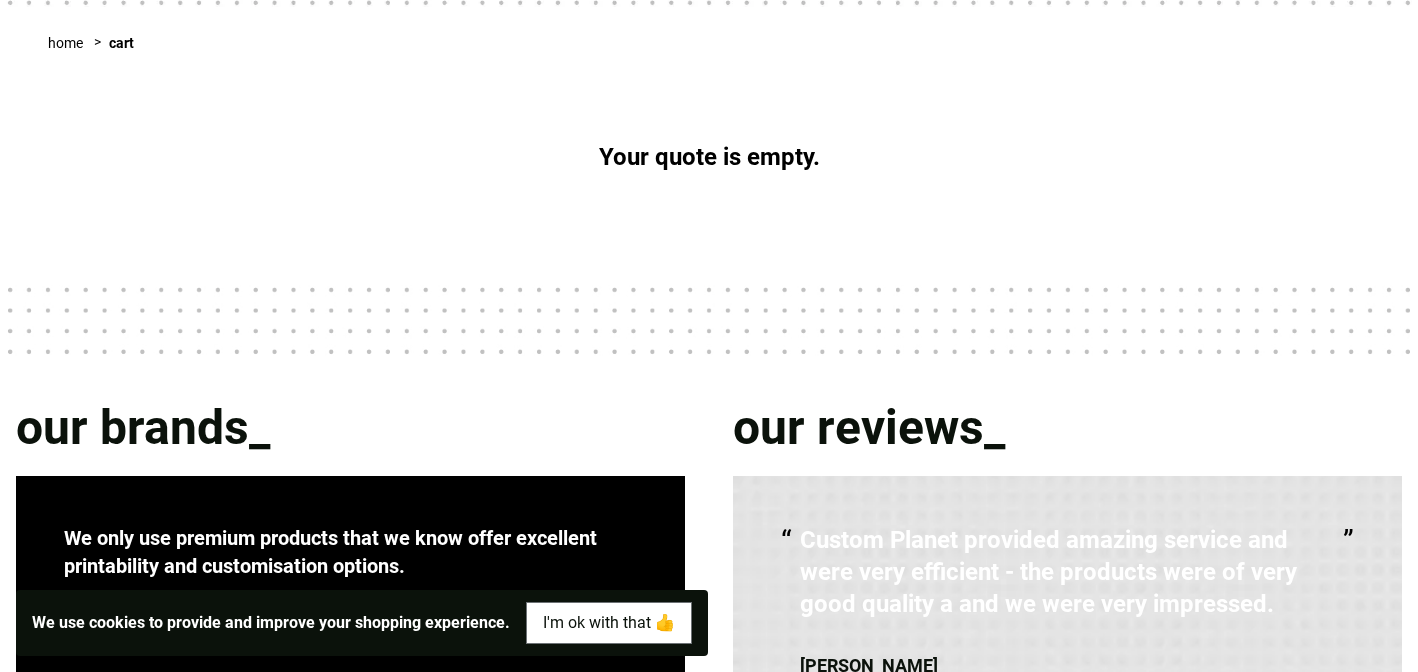 scroll, scrollTop: 276, scrollLeft: 0, axis: vertical 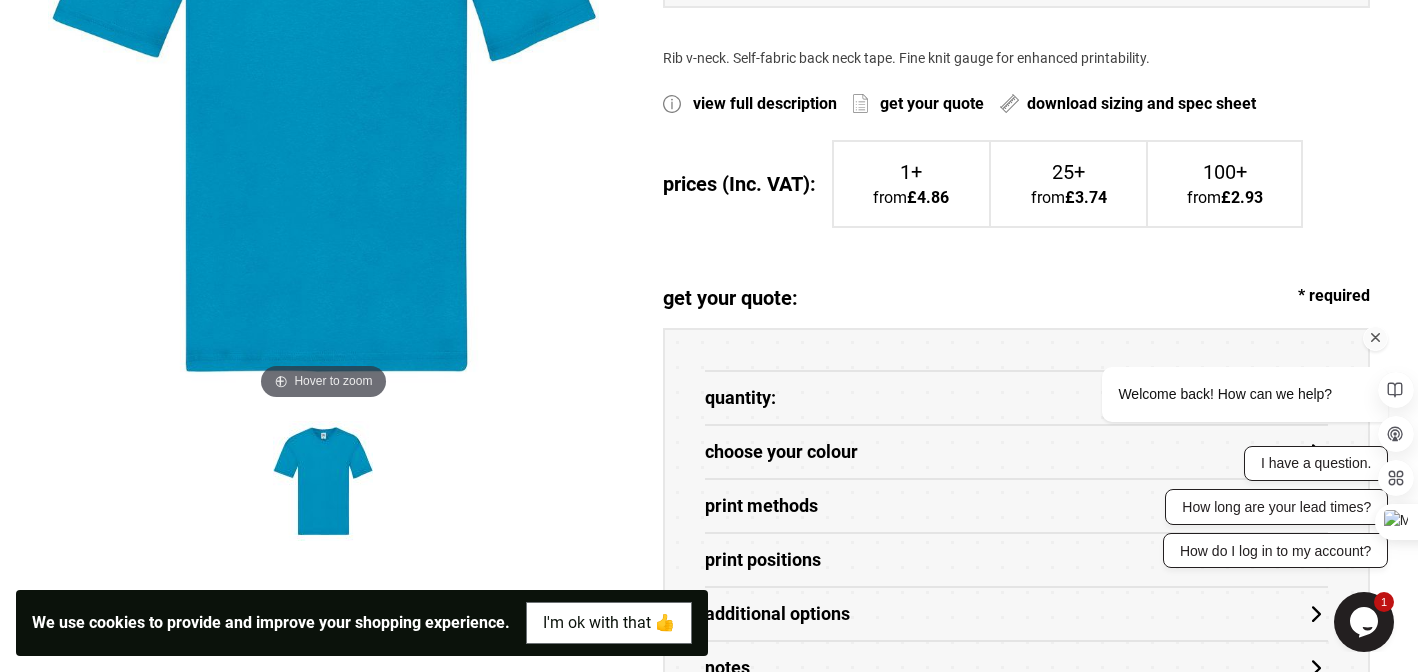click on "Welcome back! How can we help?" at bounding box center [1225, 394] 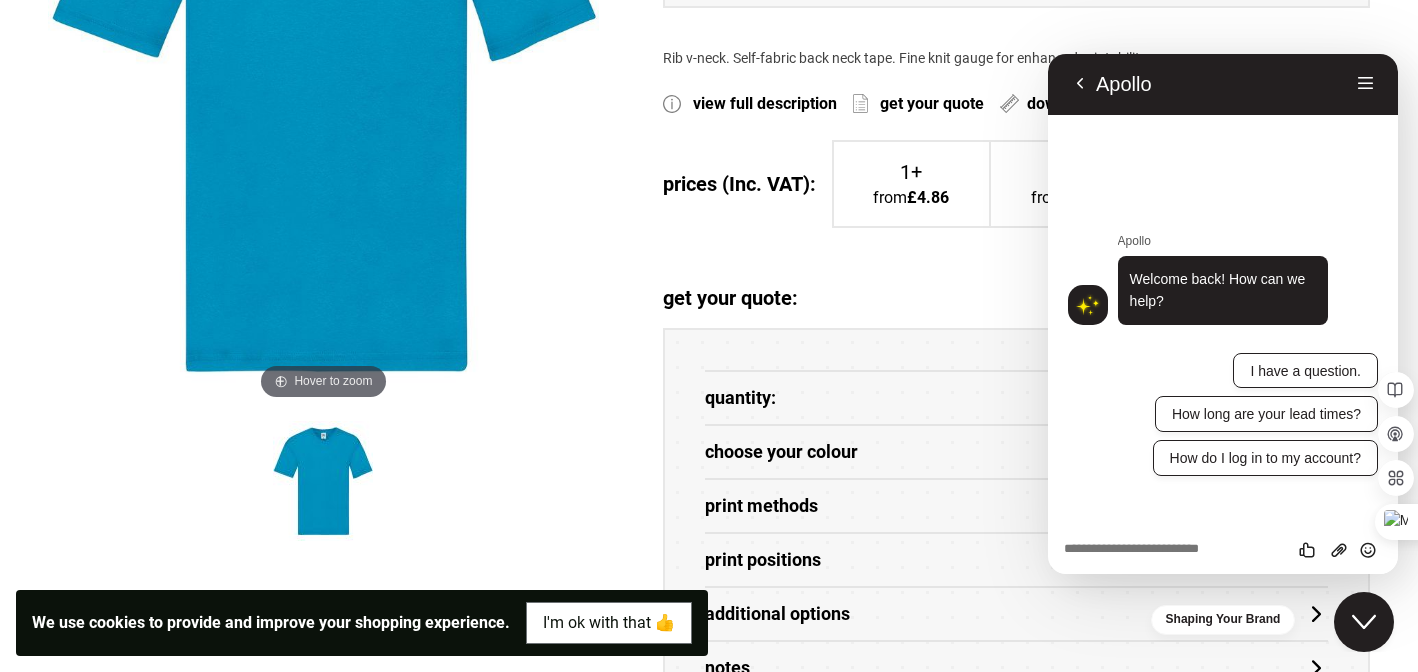 click on "quantity: *" at bounding box center [1016, 397] 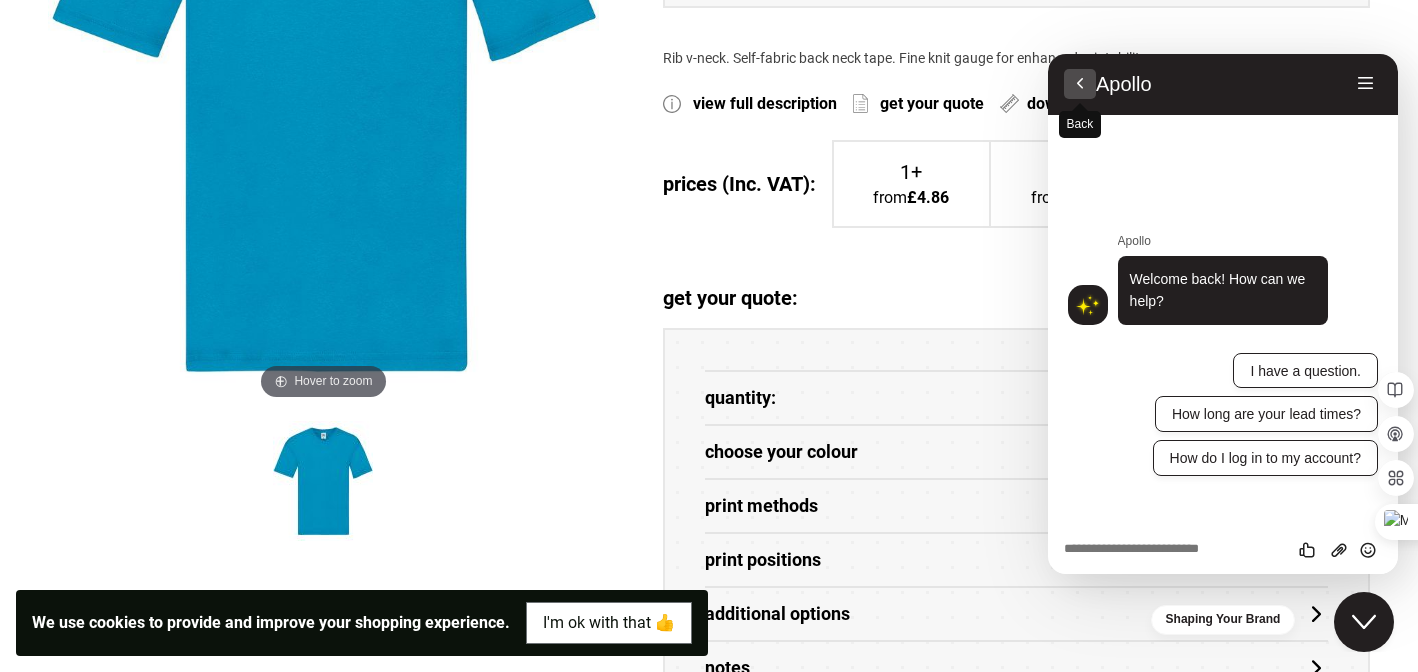 click on "Back" at bounding box center [1080, 84] 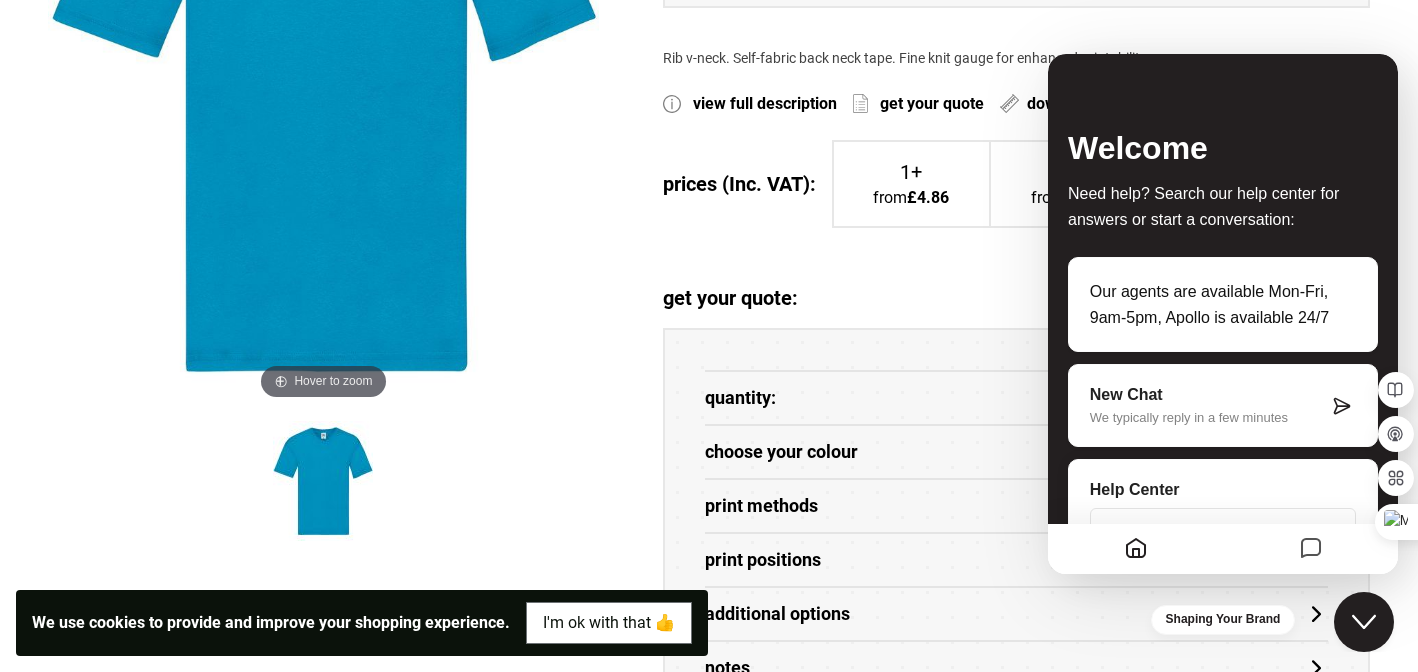 click on "Close Chat This icon closes the chat window." 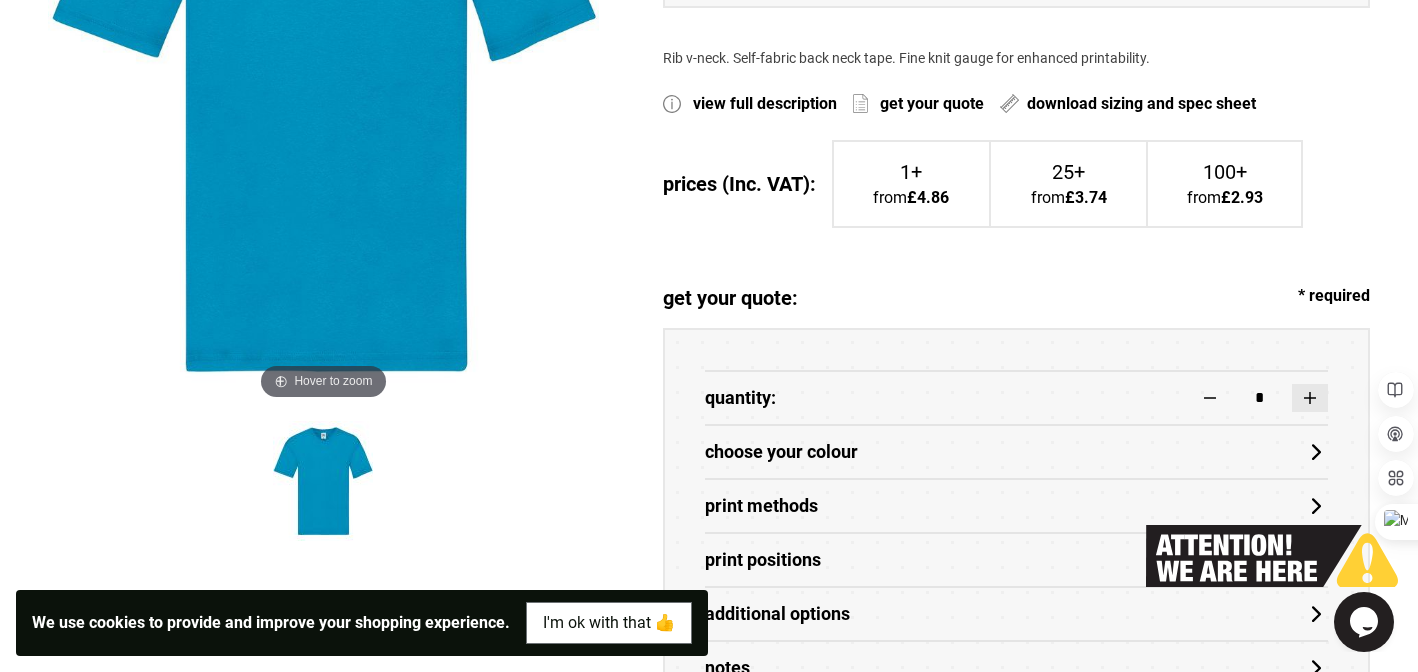 click at bounding box center [1310, 398] 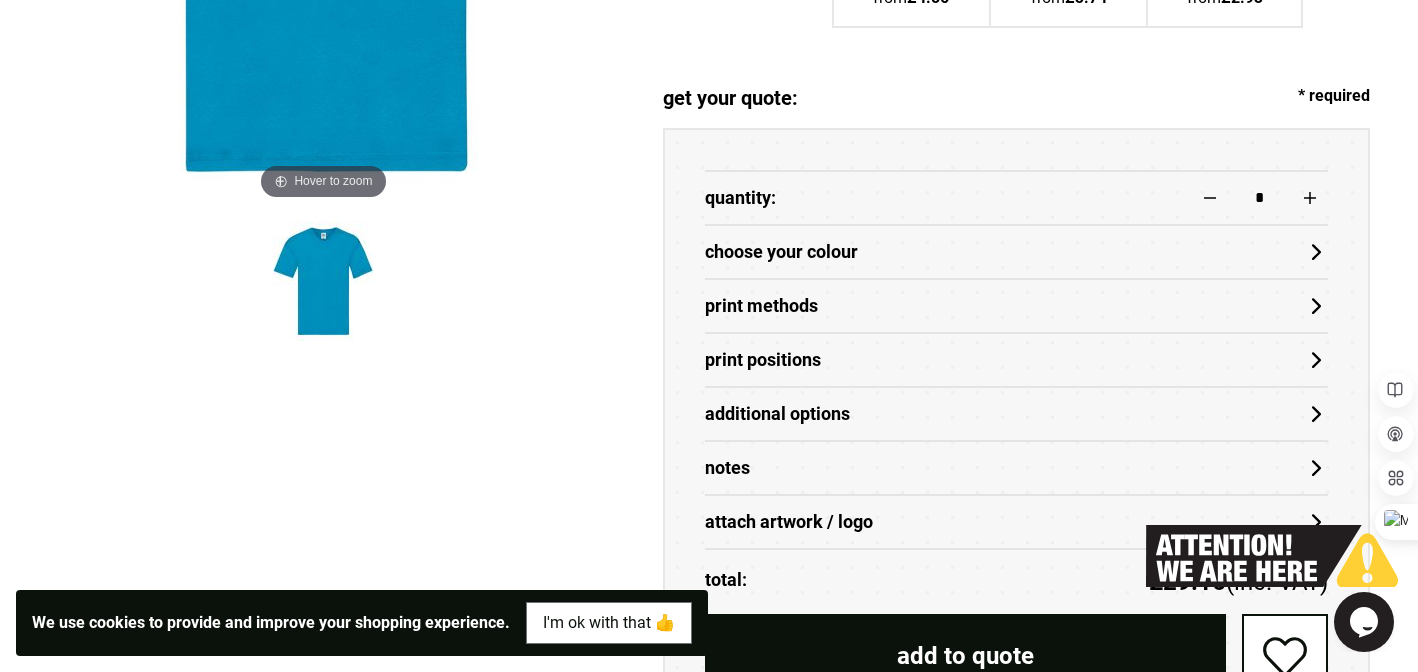 scroll, scrollTop: 740, scrollLeft: 0, axis: vertical 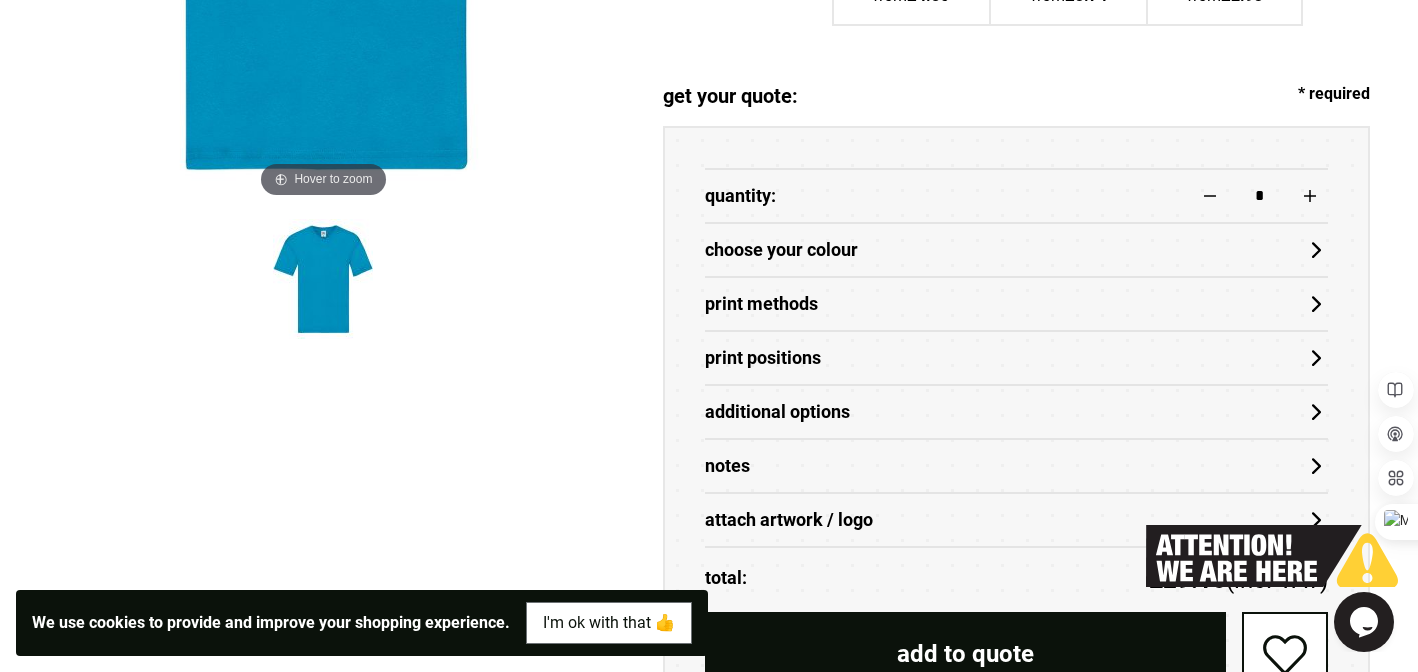 click on "choose your colour" at bounding box center (1016, 250) 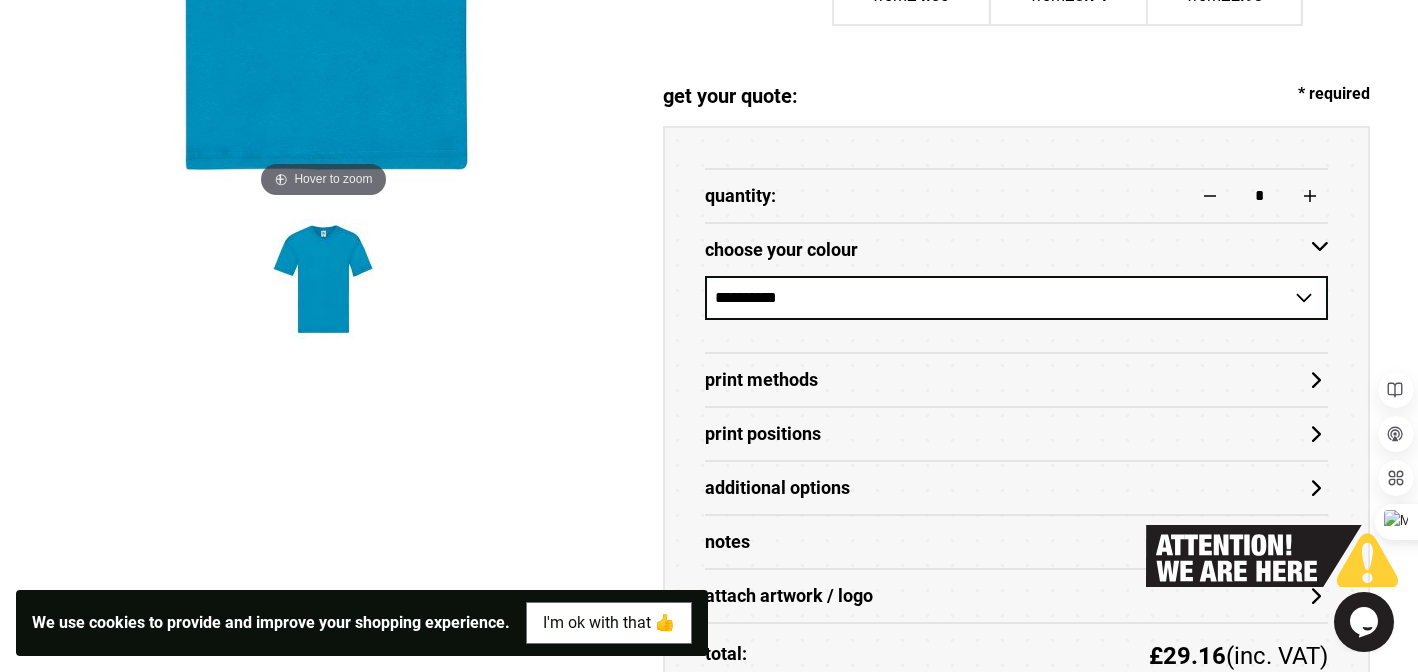click on "Print Methods" at bounding box center [1016, 380] 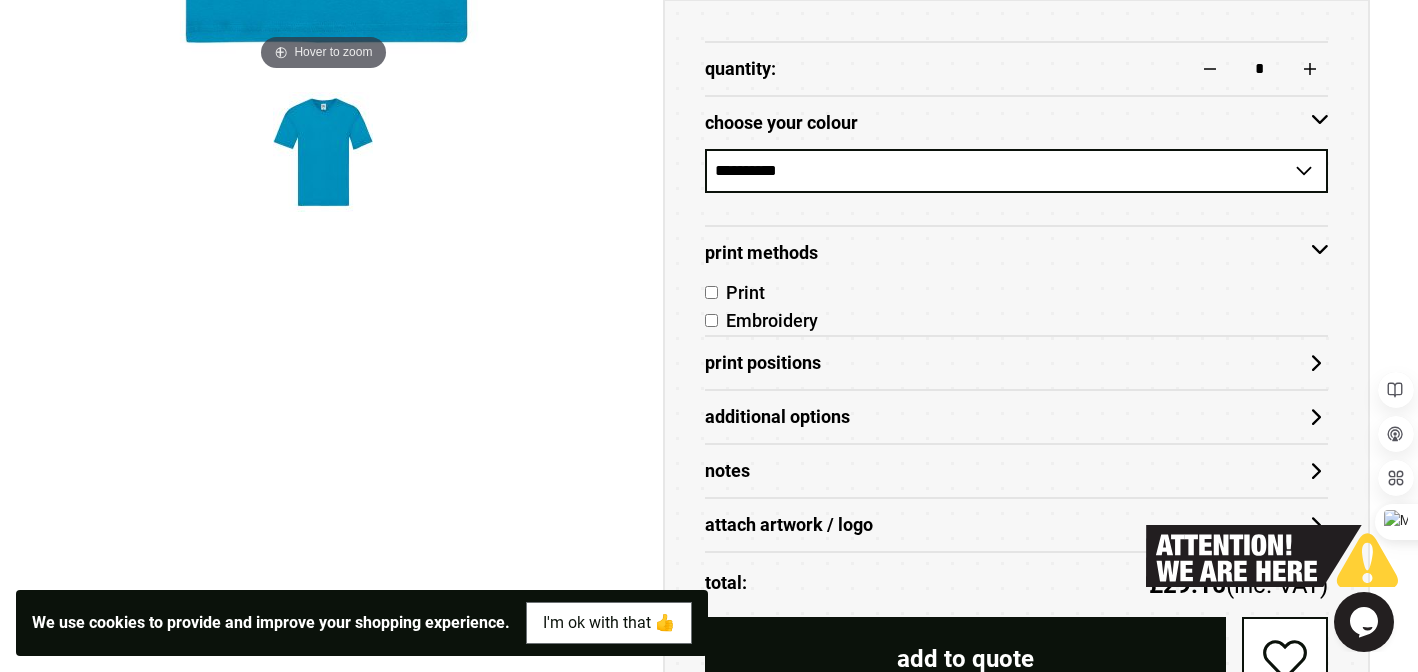 scroll, scrollTop: 961, scrollLeft: 0, axis: vertical 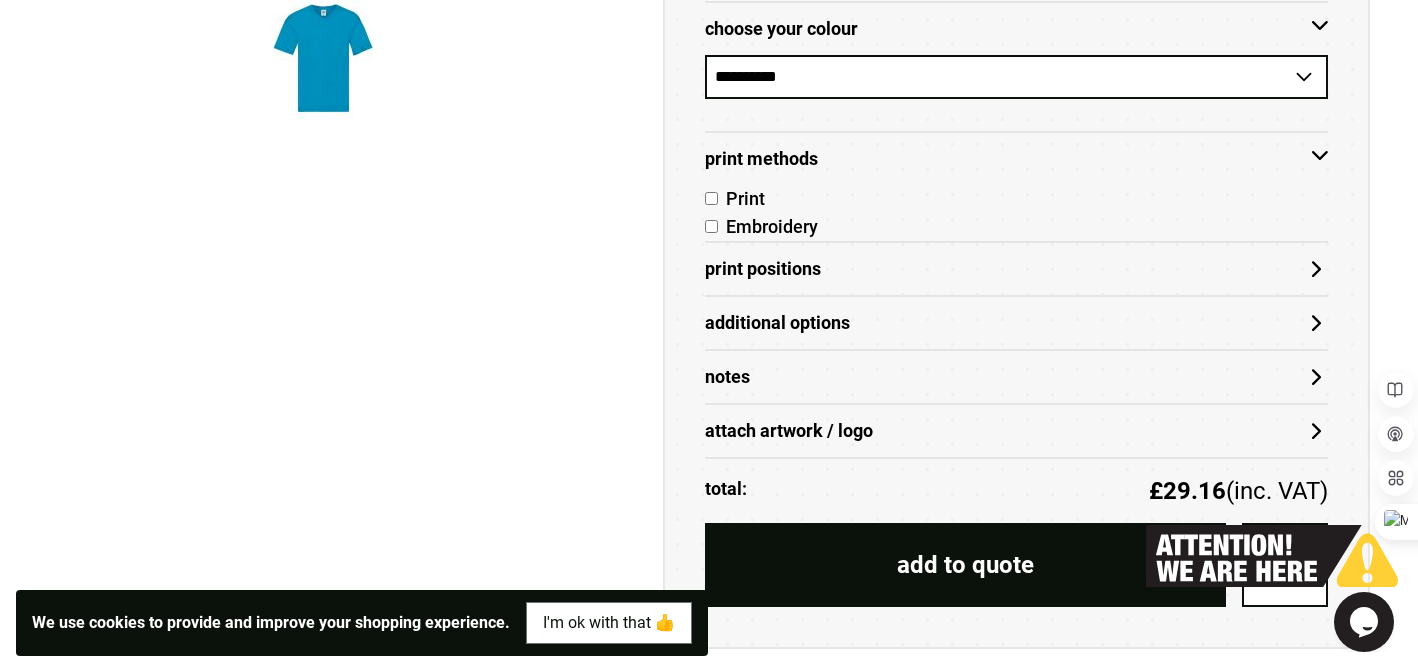 click on "Print Positions" at bounding box center (1016, 269) 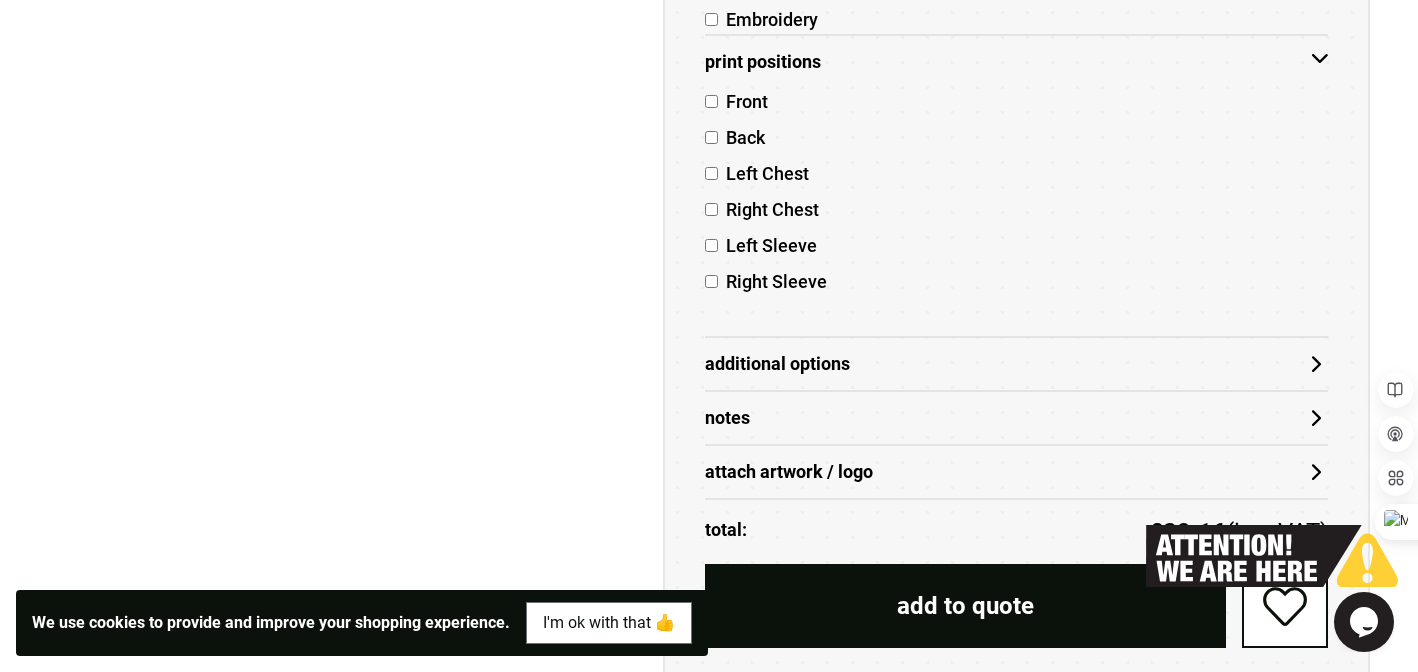 scroll, scrollTop: 1184, scrollLeft: 0, axis: vertical 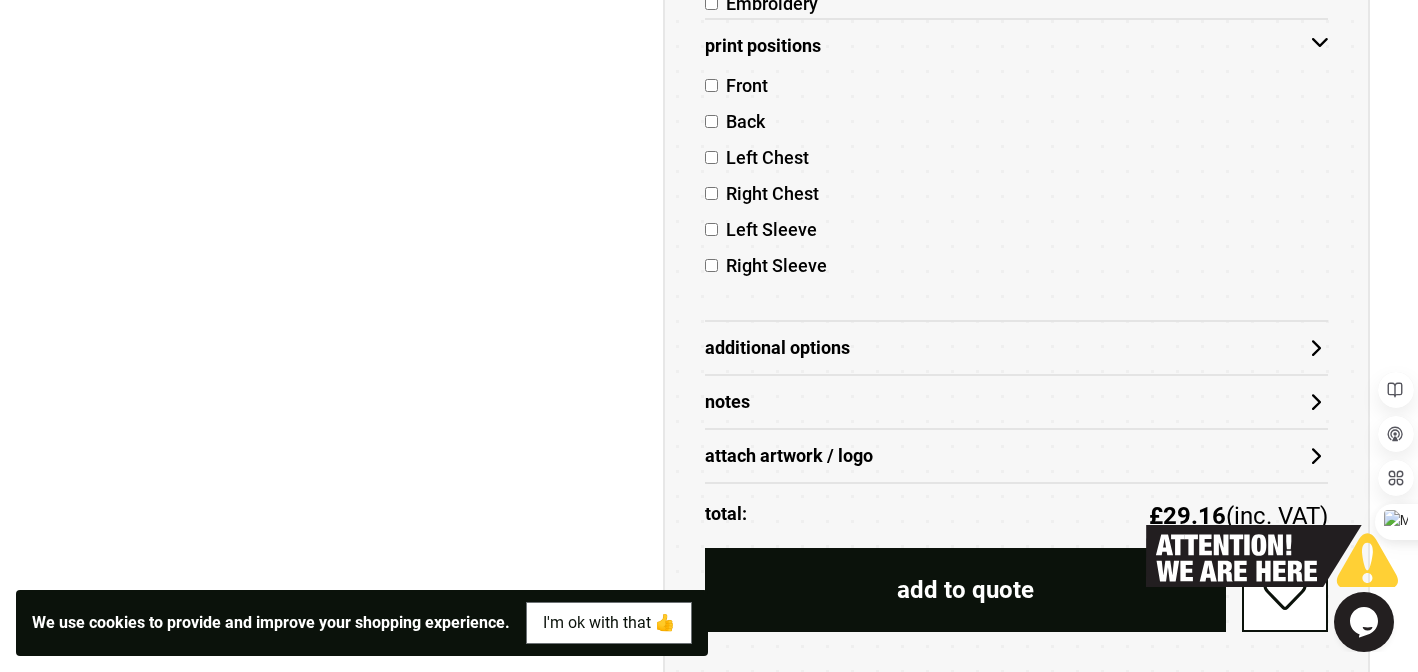 click on "attach artwork / logo" at bounding box center [1016, 456] 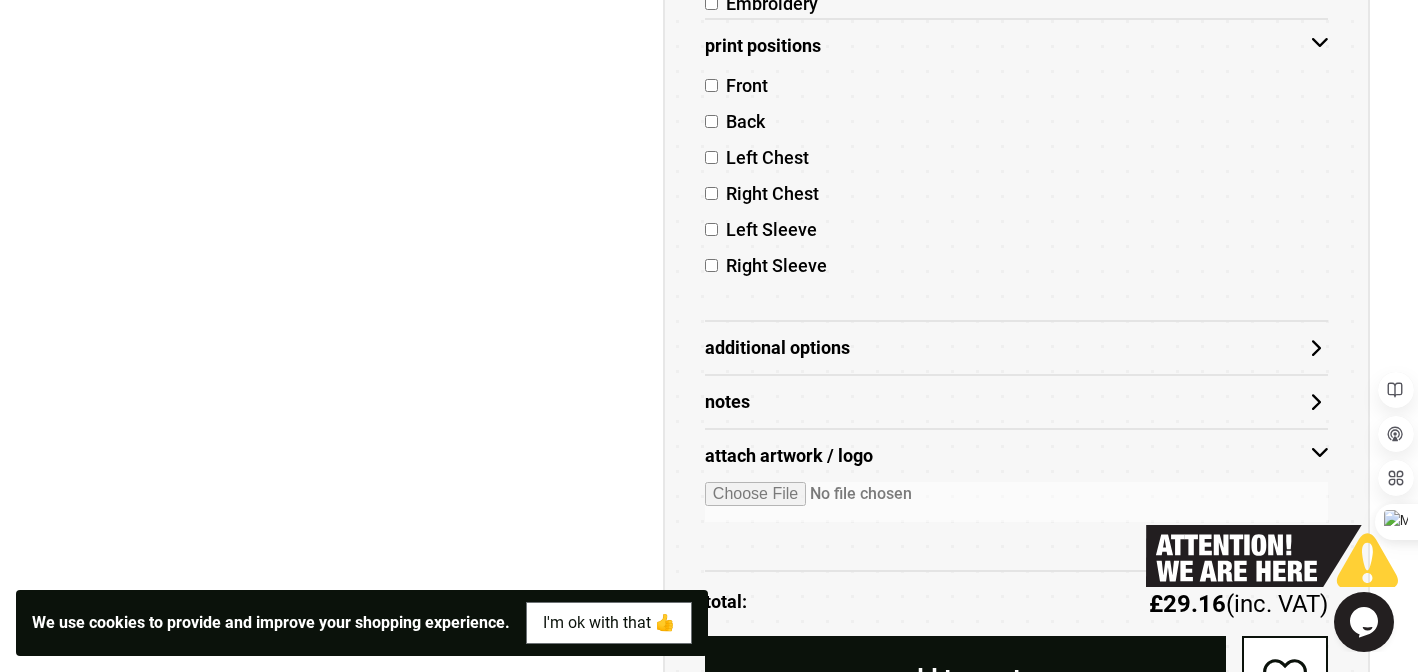 click at bounding box center [1016, 502] 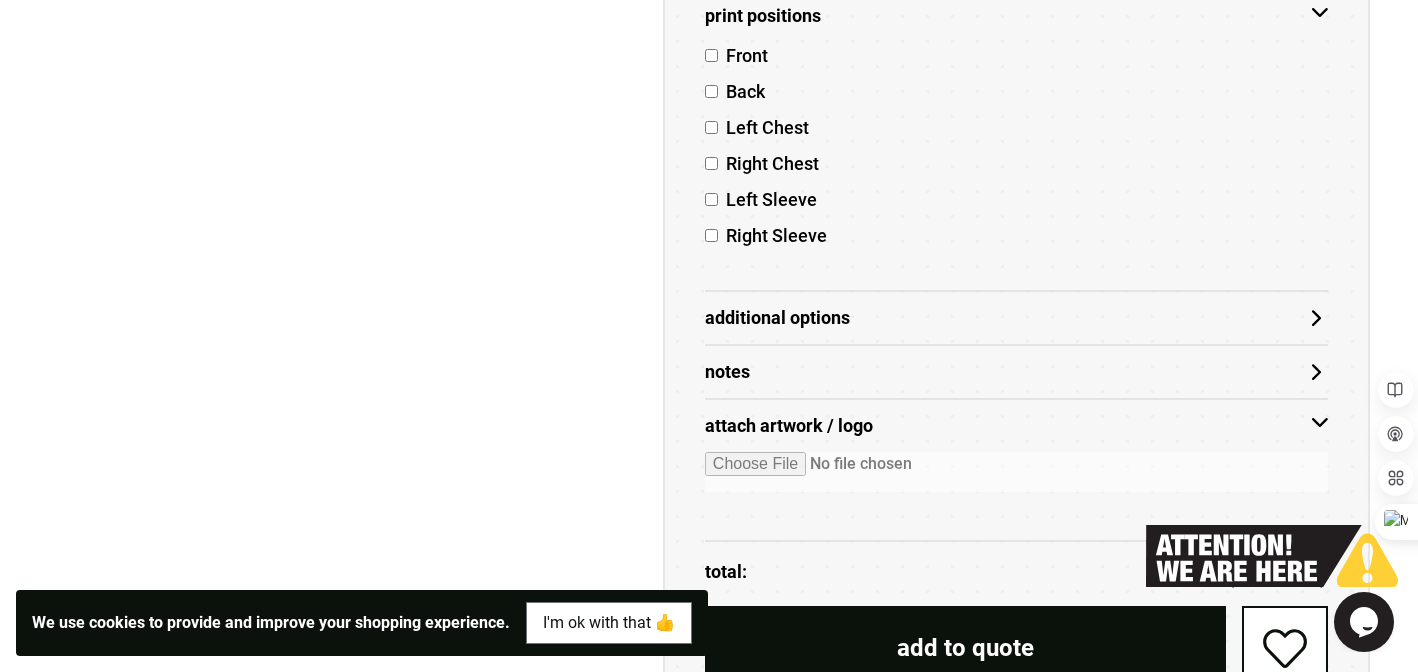 scroll, scrollTop: 1216, scrollLeft: 0, axis: vertical 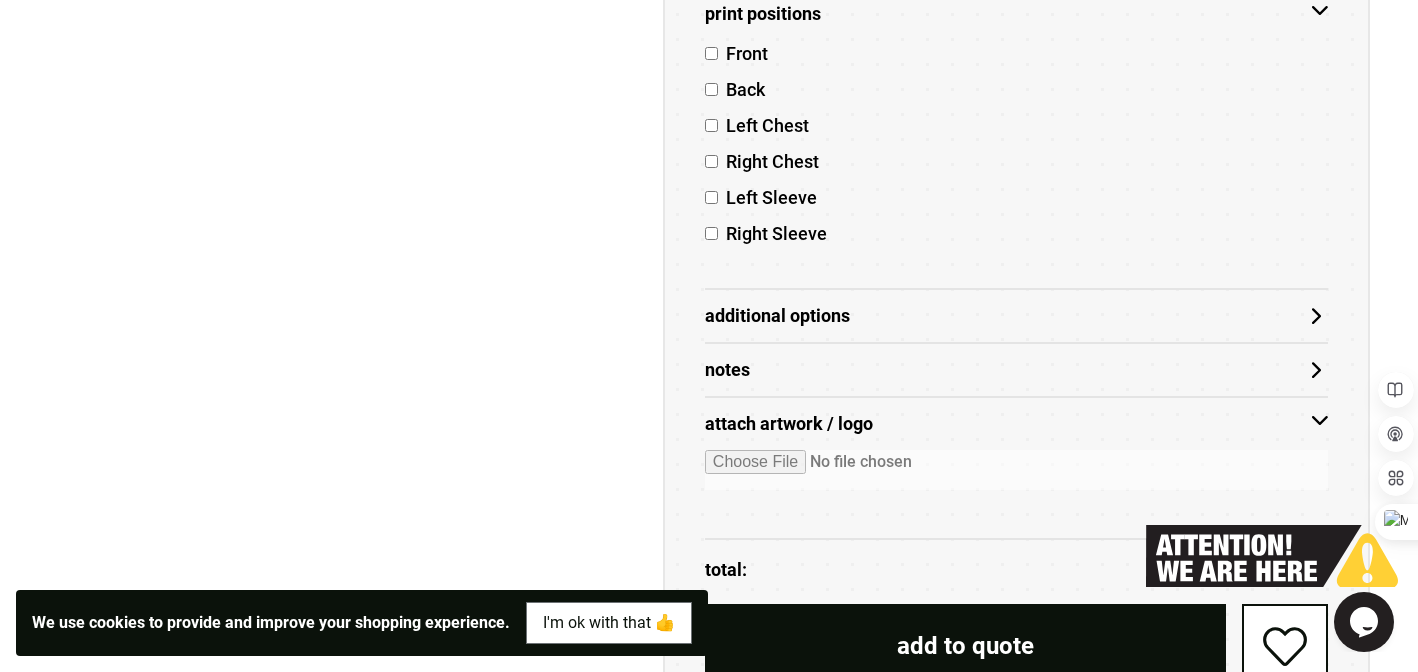 click at bounding box center (1016, 470) 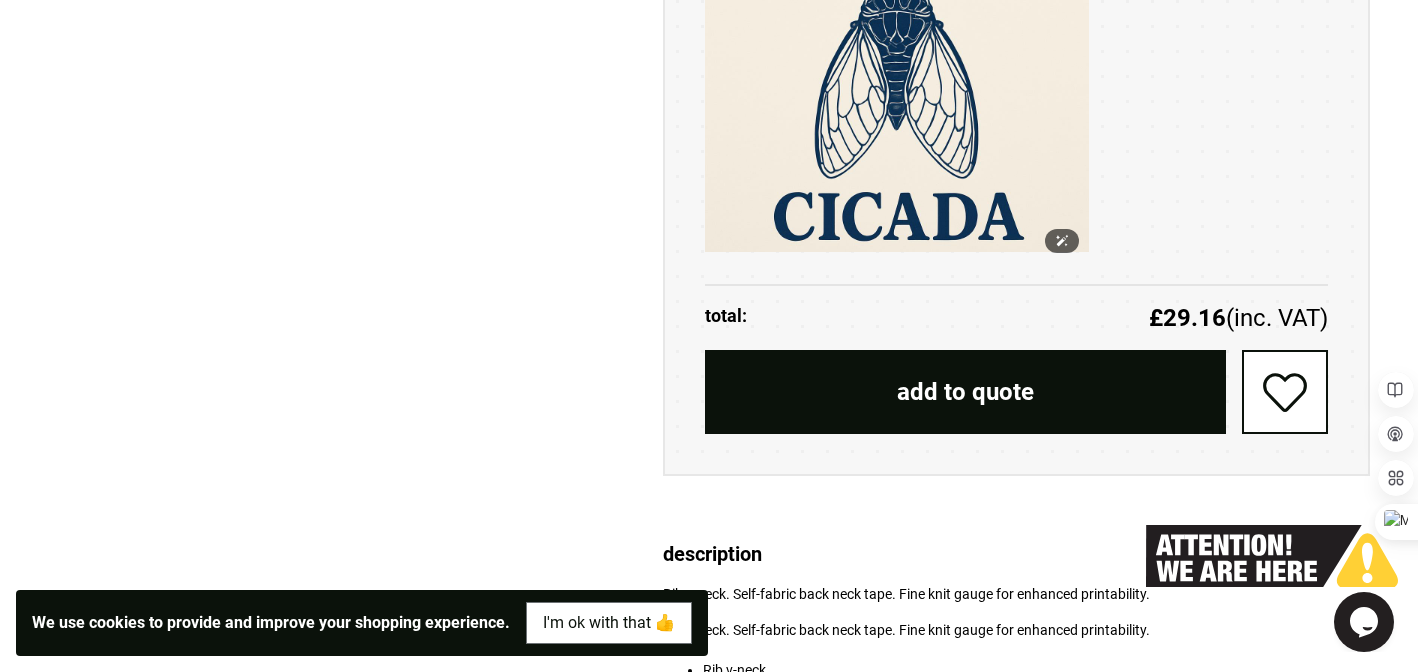 scroll, scrollTop: 1860, scrollLeft: 0, axis: vertical 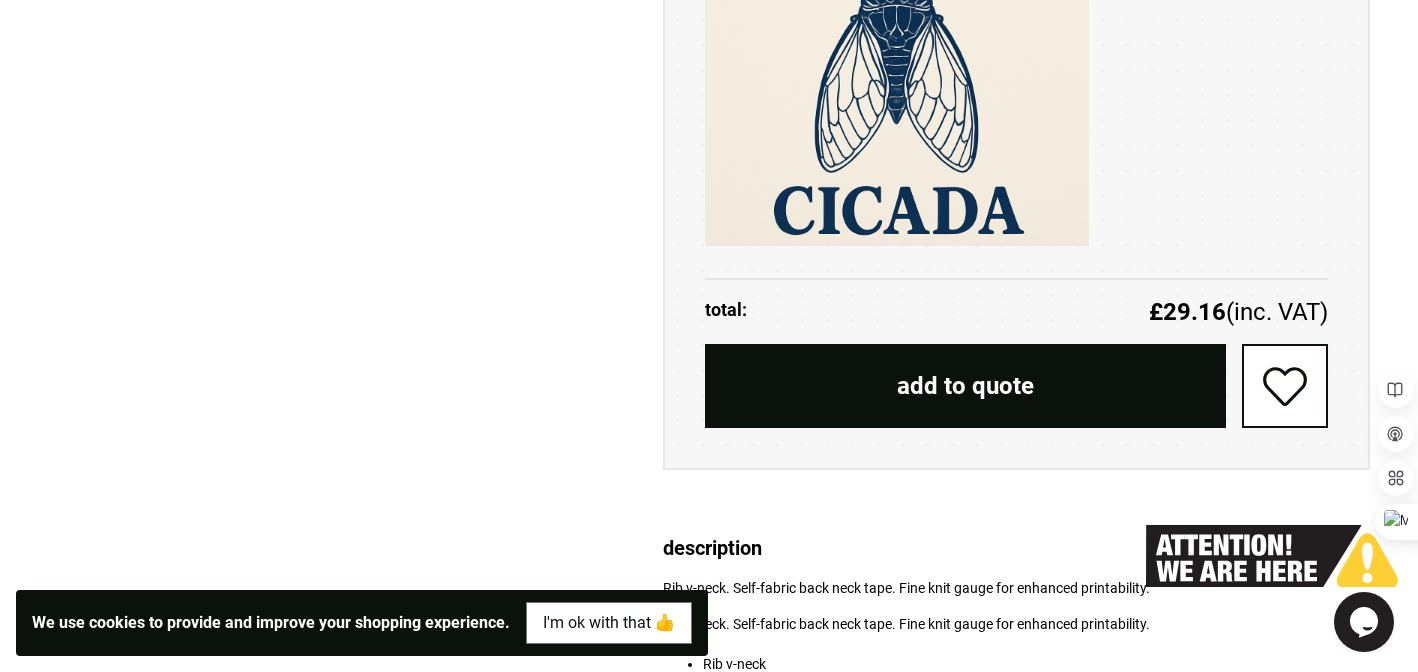 click on "add to quote" at bounding box center [965, 386] 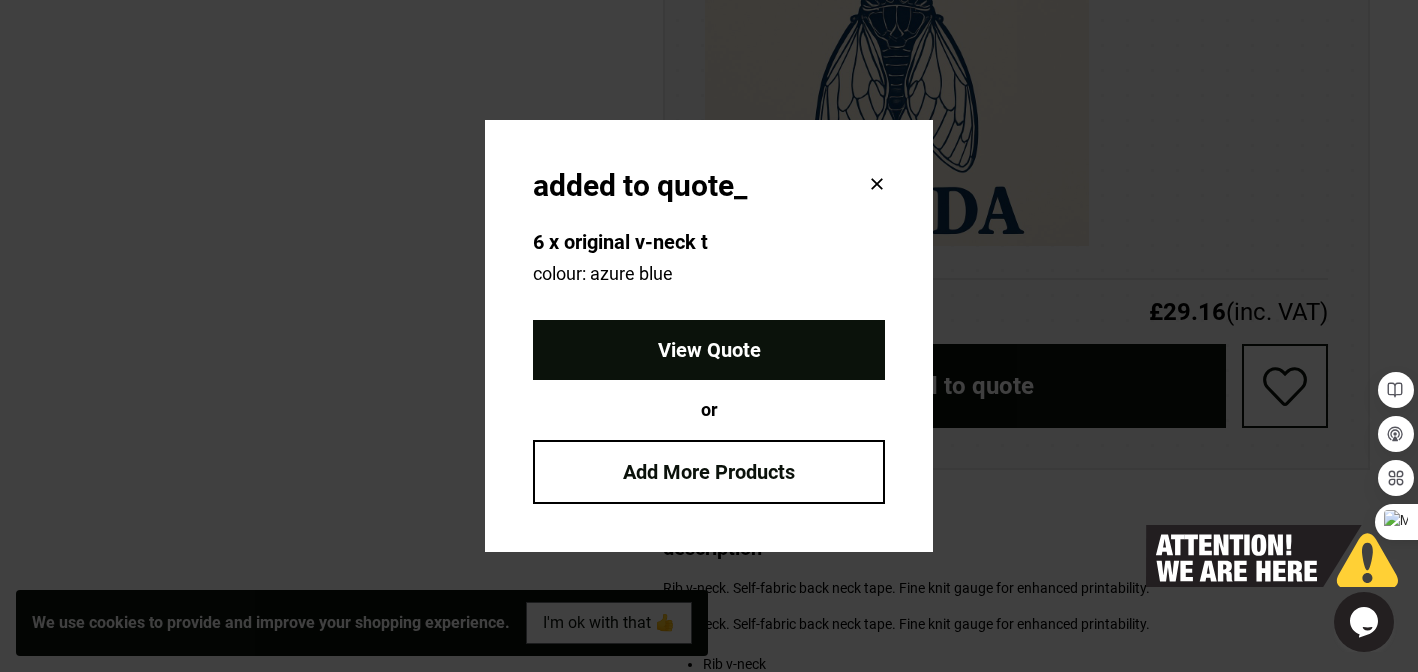 click on "View Quote" at bounding box center [709, 350] 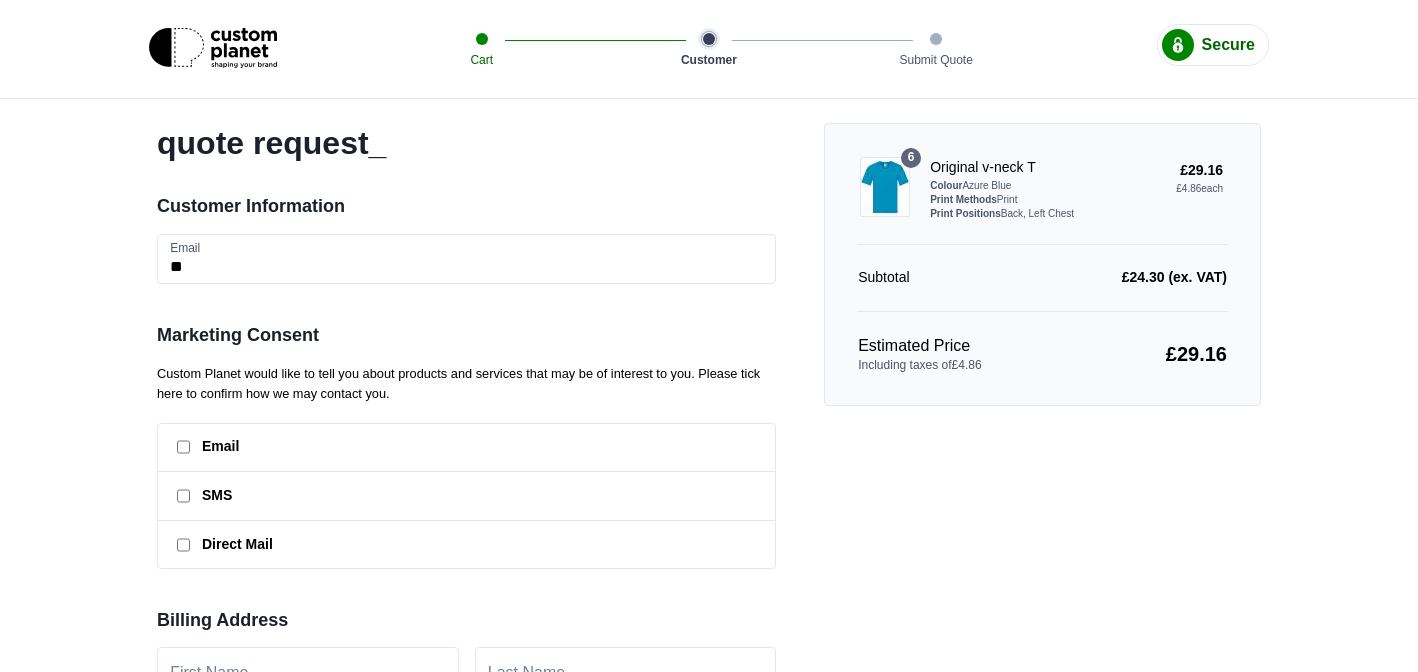 scroll, scrollTop: 0, scrollLeft: 0, axis: both 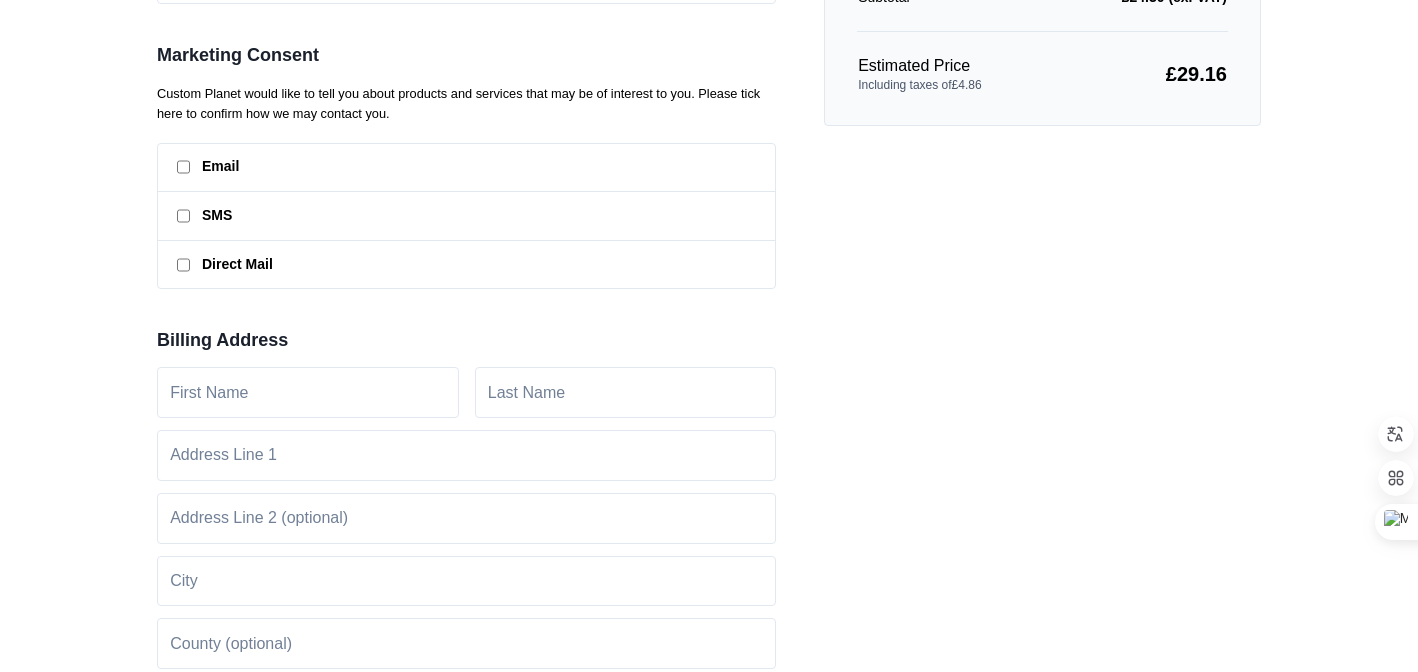 type on "**********" 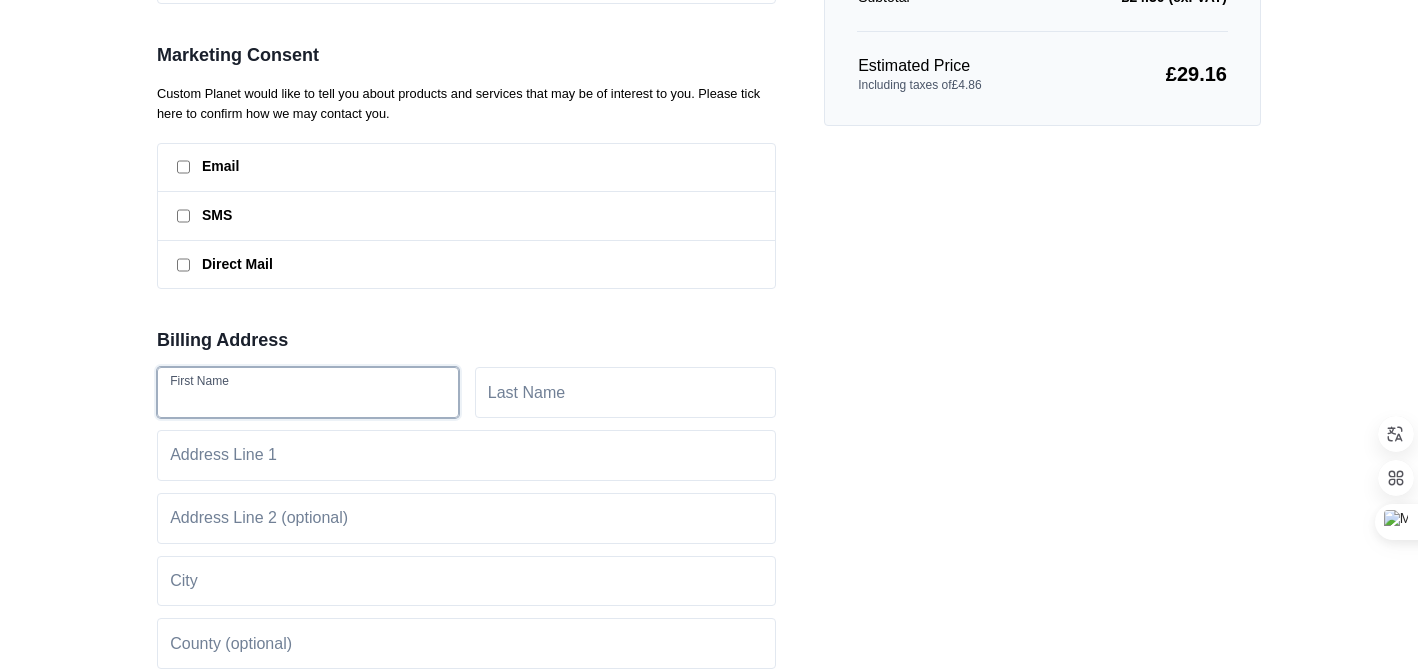 click at bounding box center [308, 392] 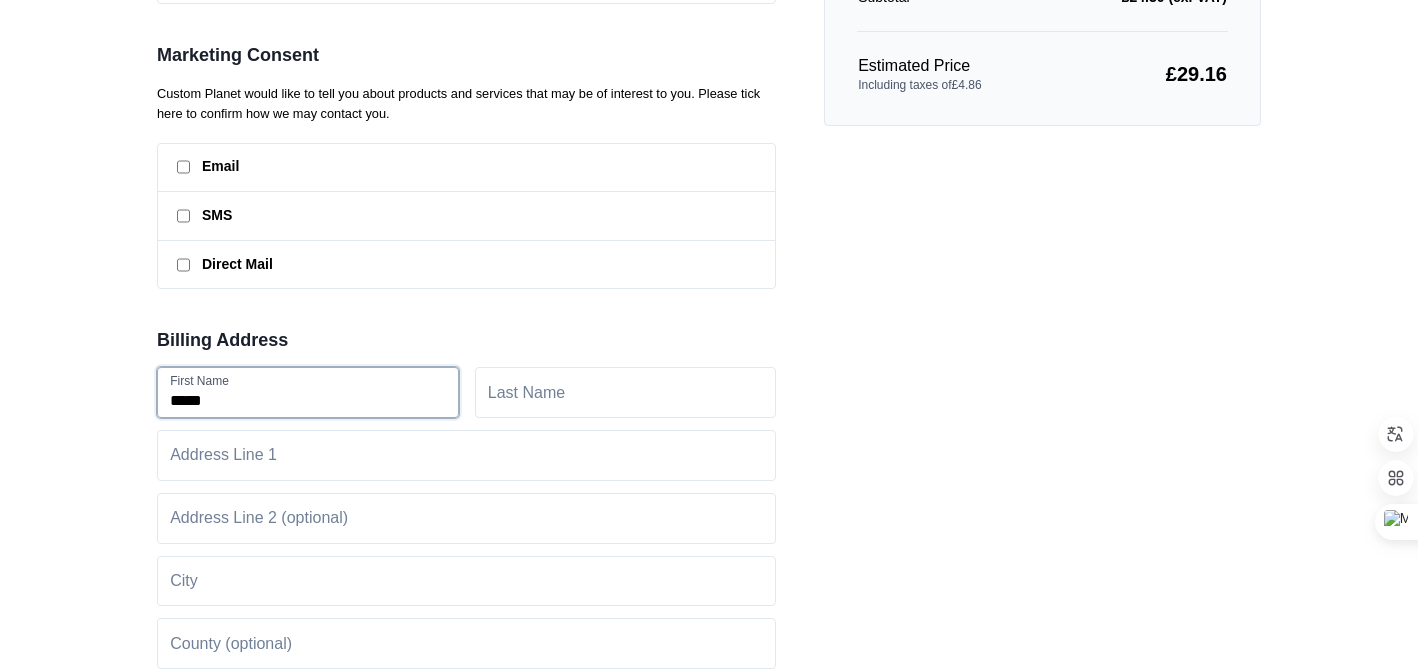 type on "*****" 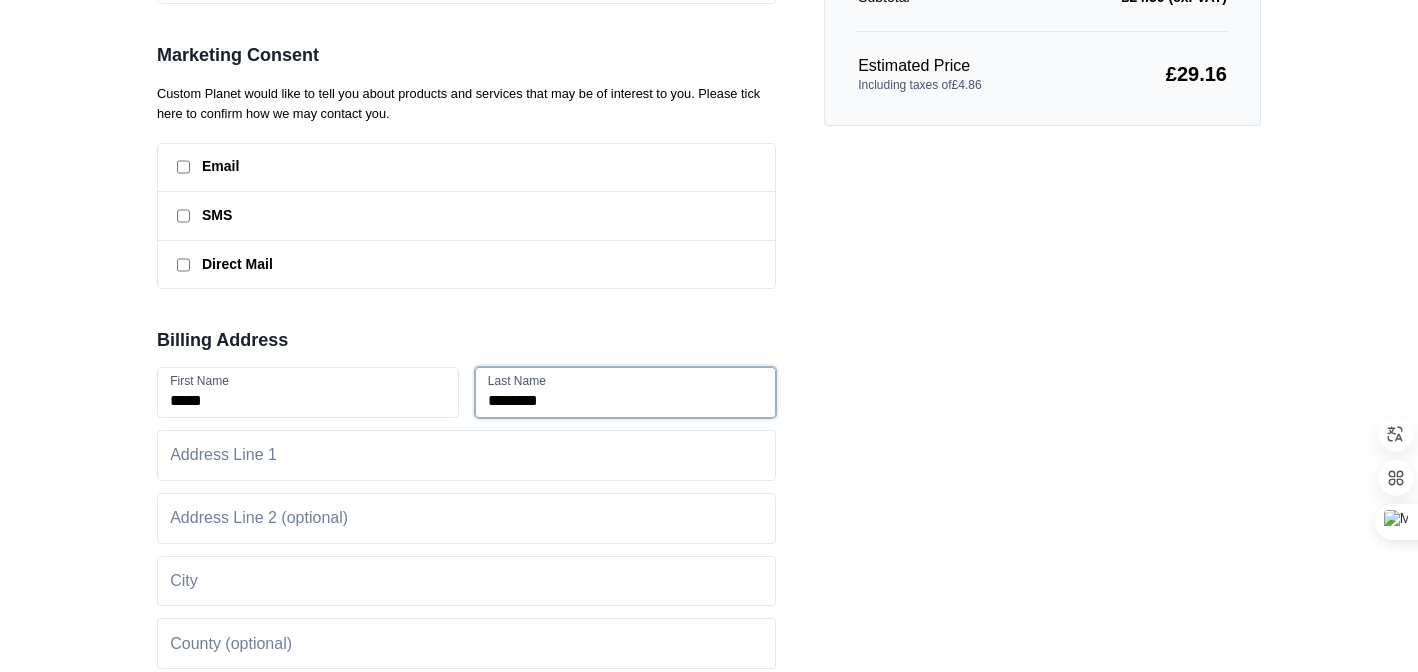 type on "********" 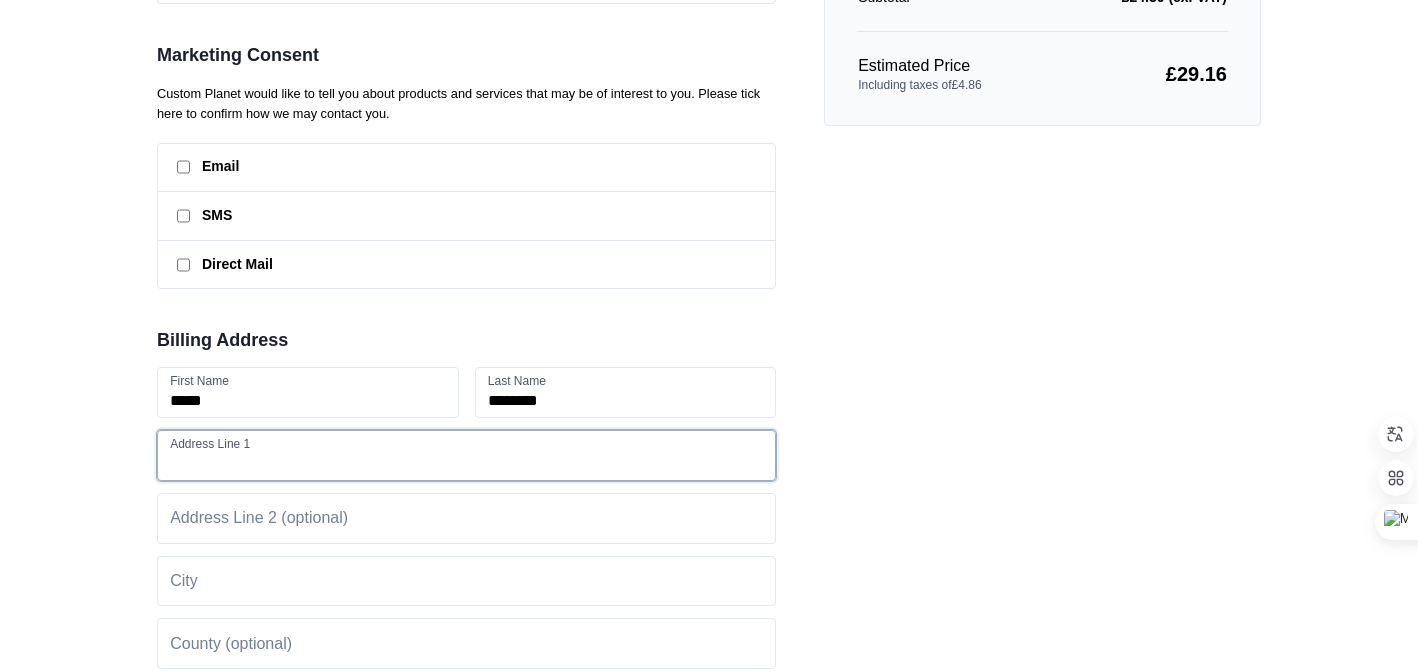 click at bounding box center [466, 455] 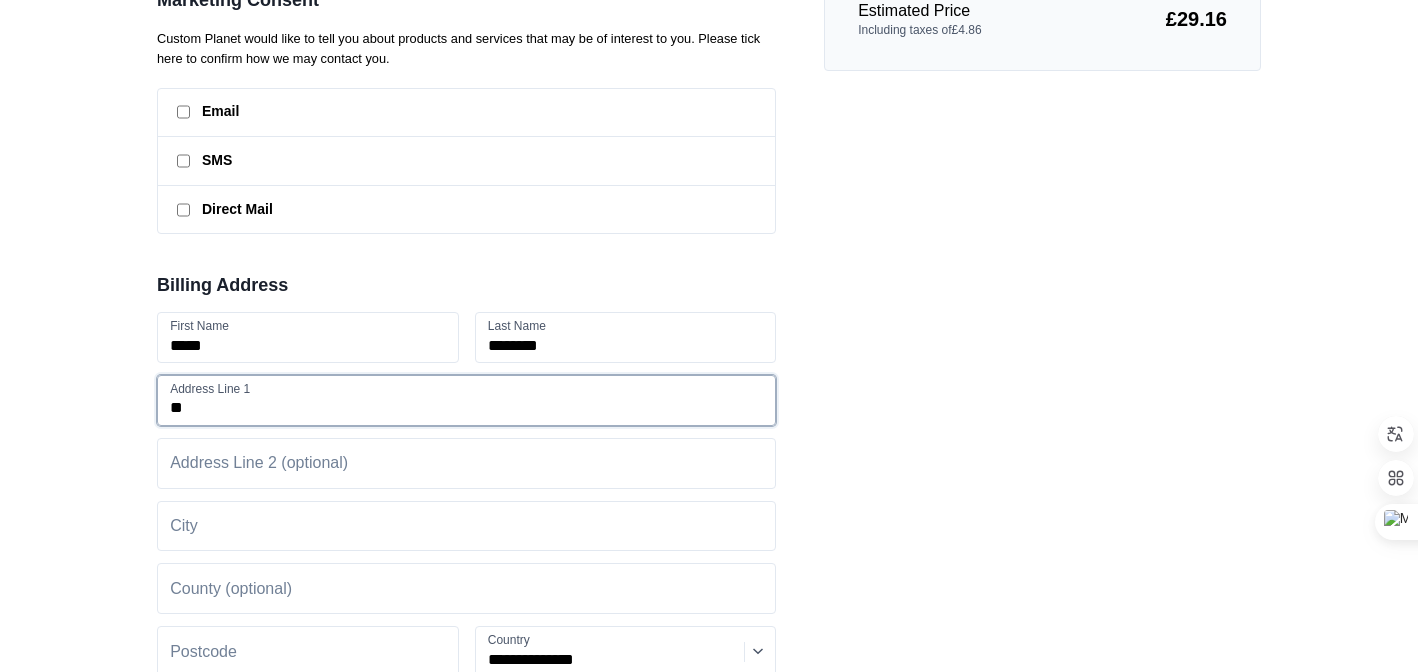 click on "**" at bounding box center [466, 400] 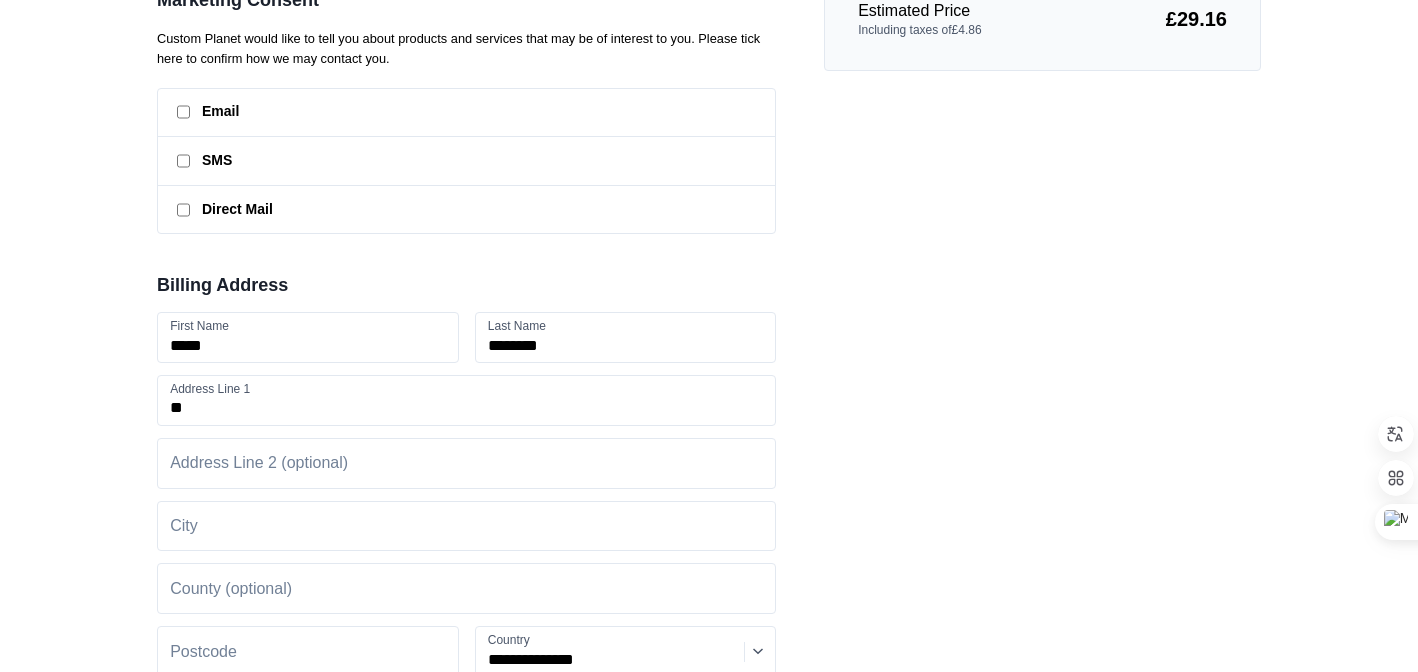 click on "Hide Quote Summary
Show Quote Summary
£29.16
6
Fruit of the Loom
Original v-neck T
SS068AZBLE
Colour  Azure Blue
Print Methods  Print
Print Positions 6 x" at bounding box center (1054, 356) 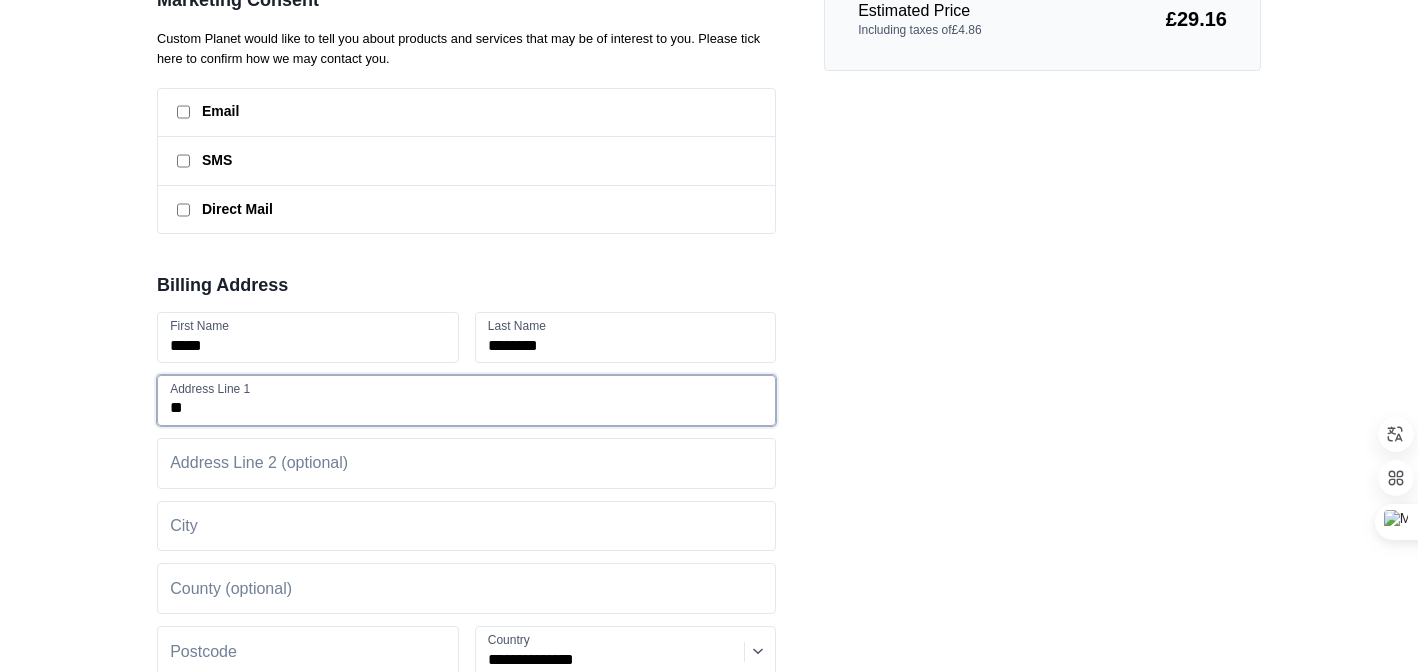 click on "**" at bounding box center [466, 400] 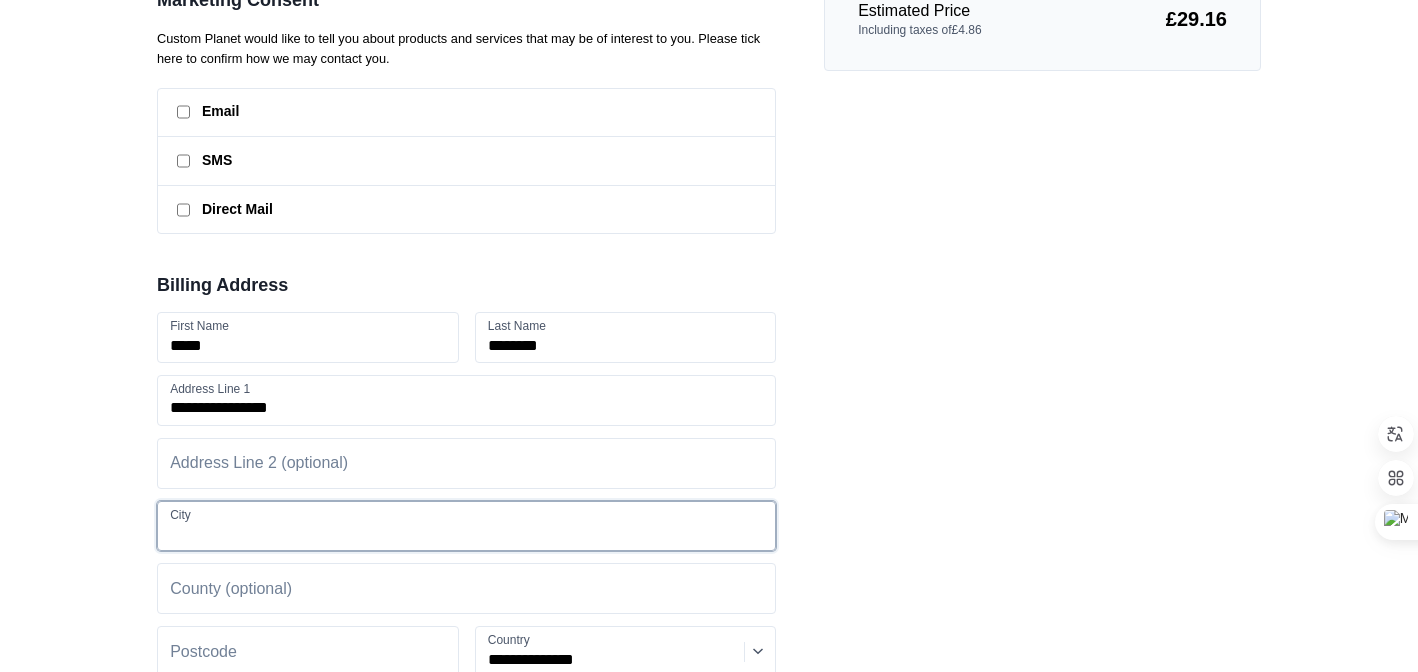 type on "******" 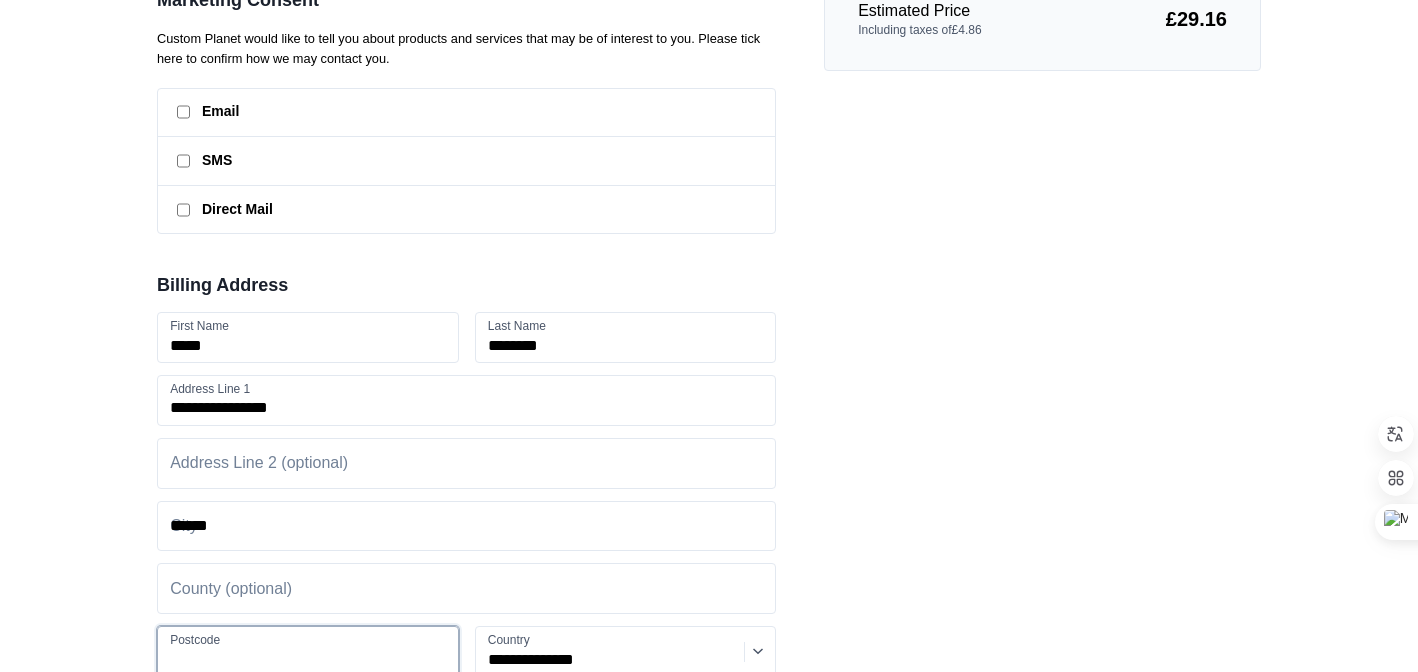 type on "*******" 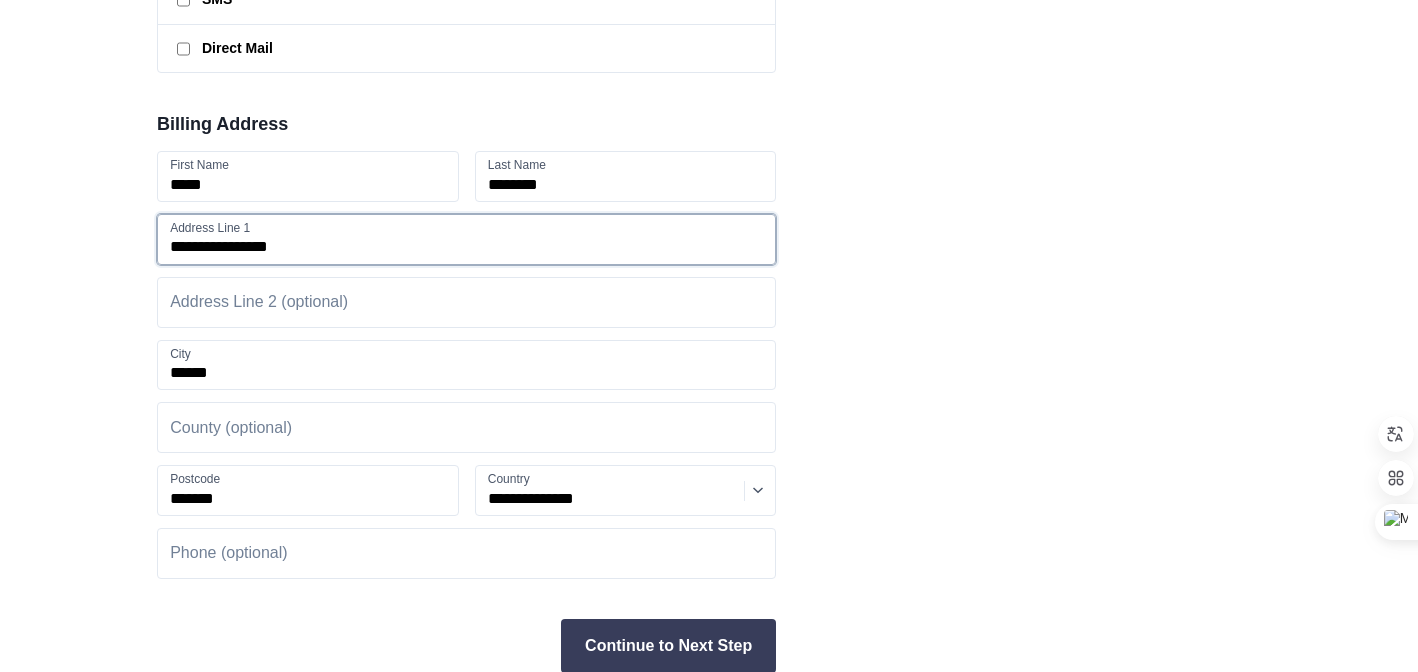 scroll, scrollTop: 612, scrollLeft: 0, axis: vertical 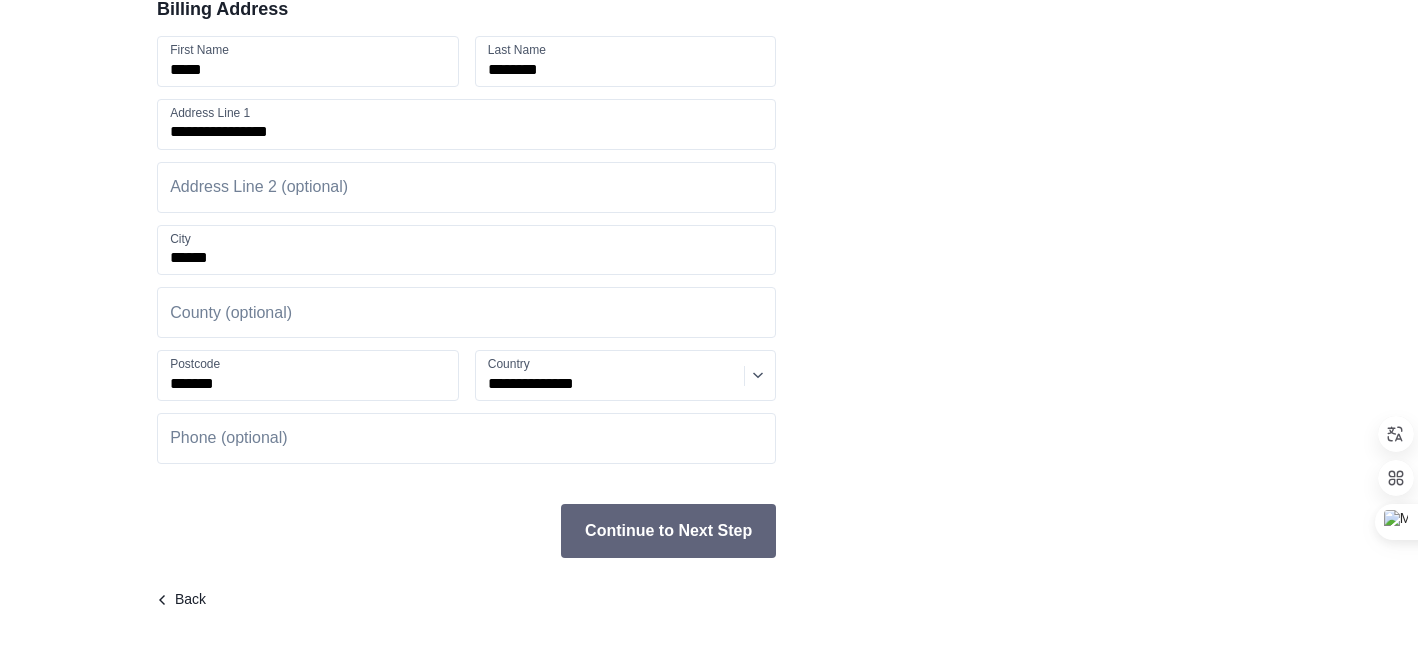 click on "Continue to Next Step" at bounding box center [668, 531] 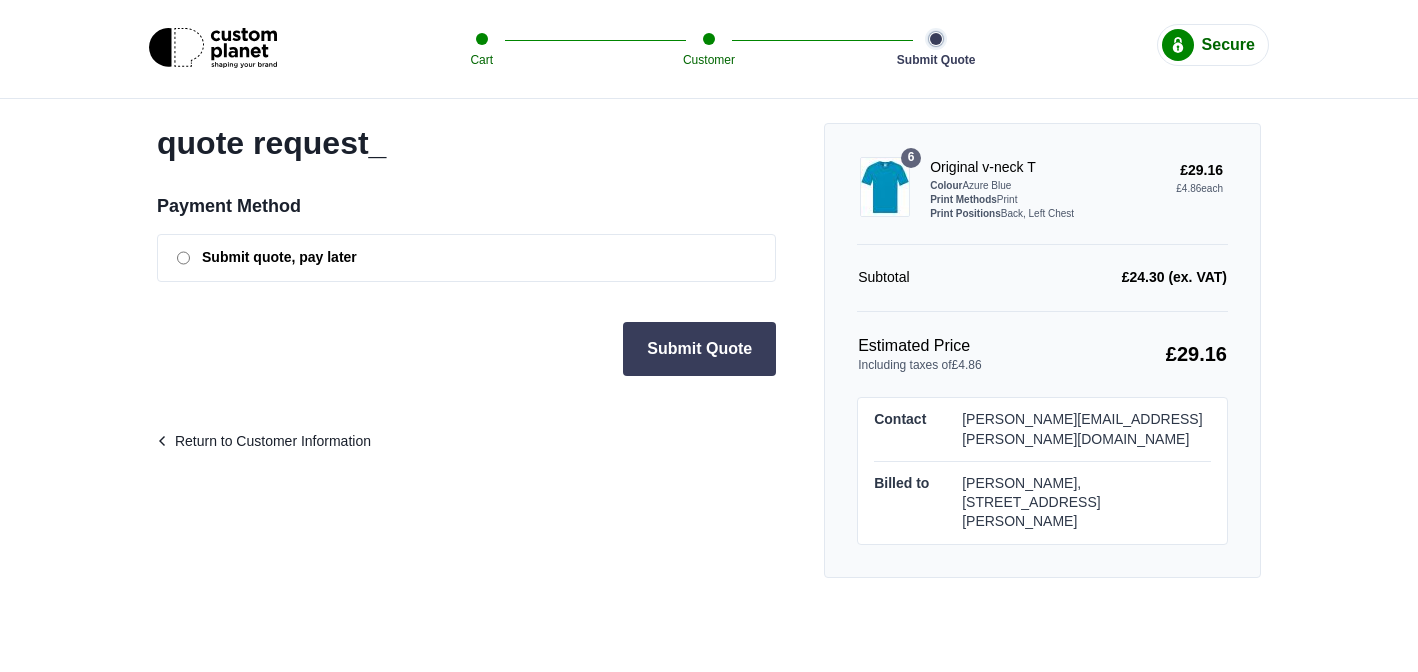 scroll, scrollTop: 0, scrollLeft: 0, axis: both 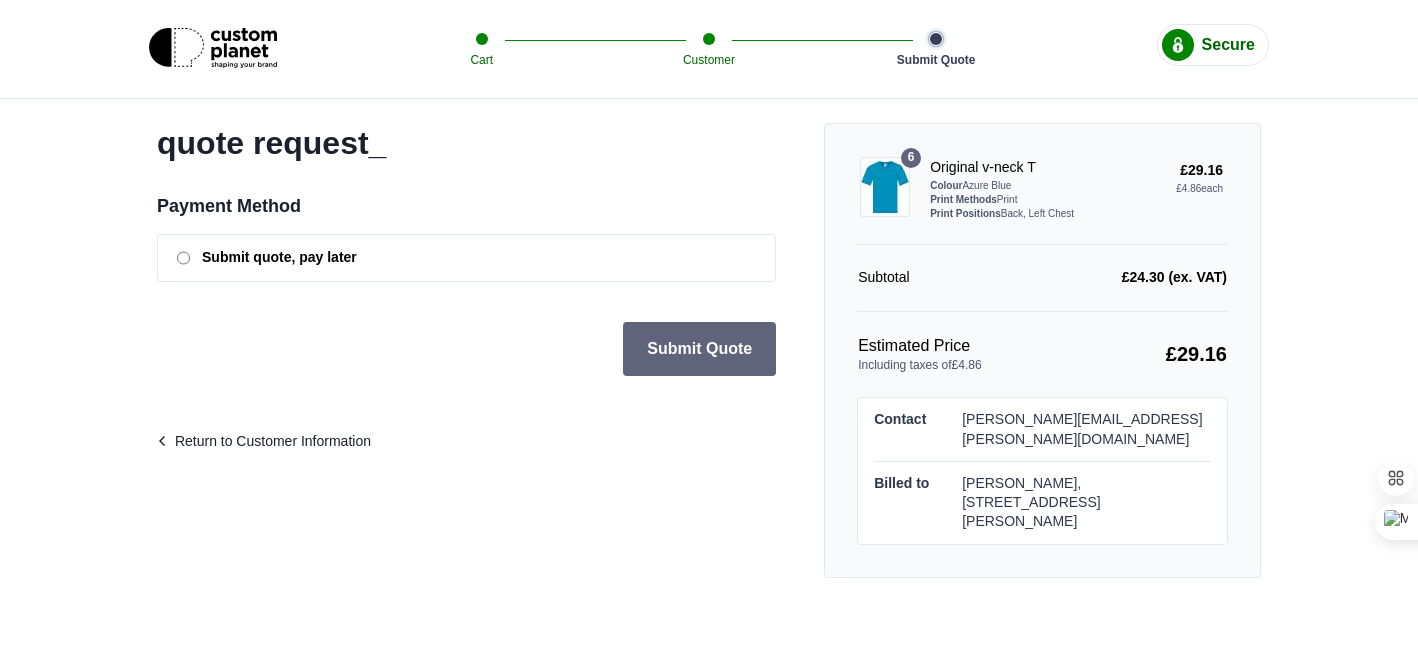 click on "Submit Quote" at bounding box center (699, 349) 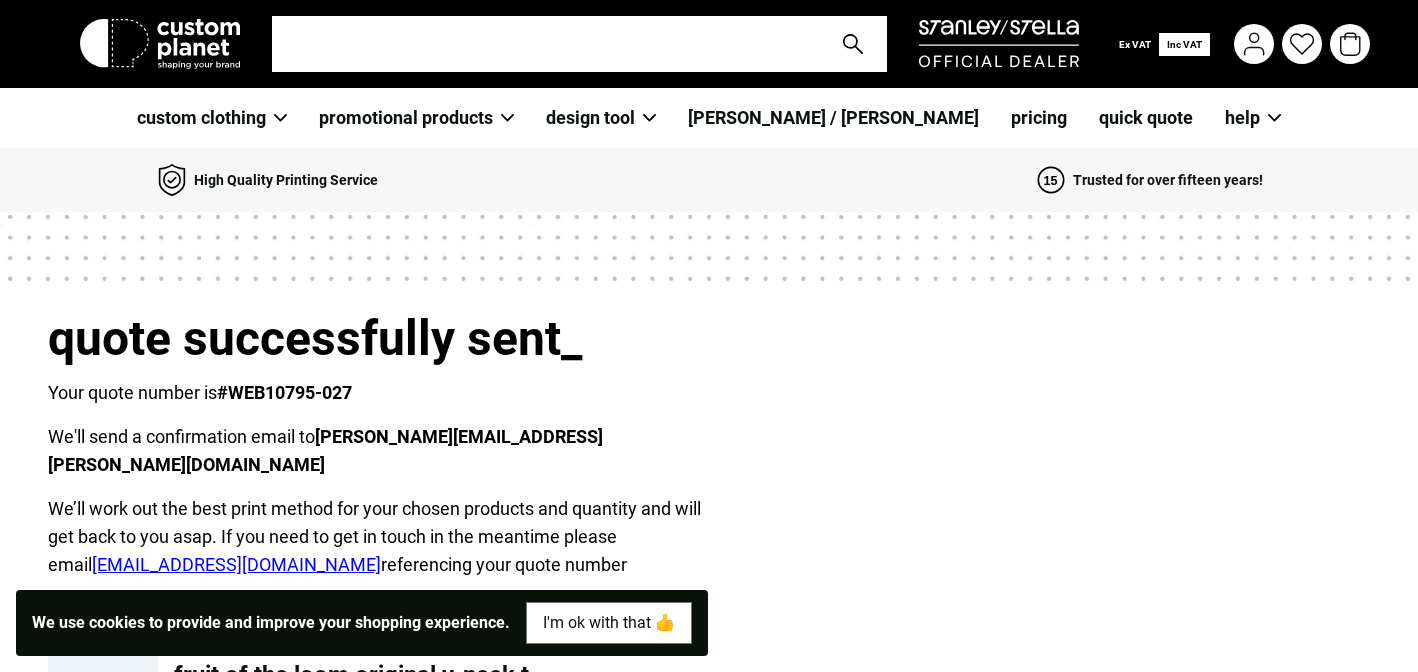 scroll, scrollTop: 0, scrollLeft: 0, axis: both 